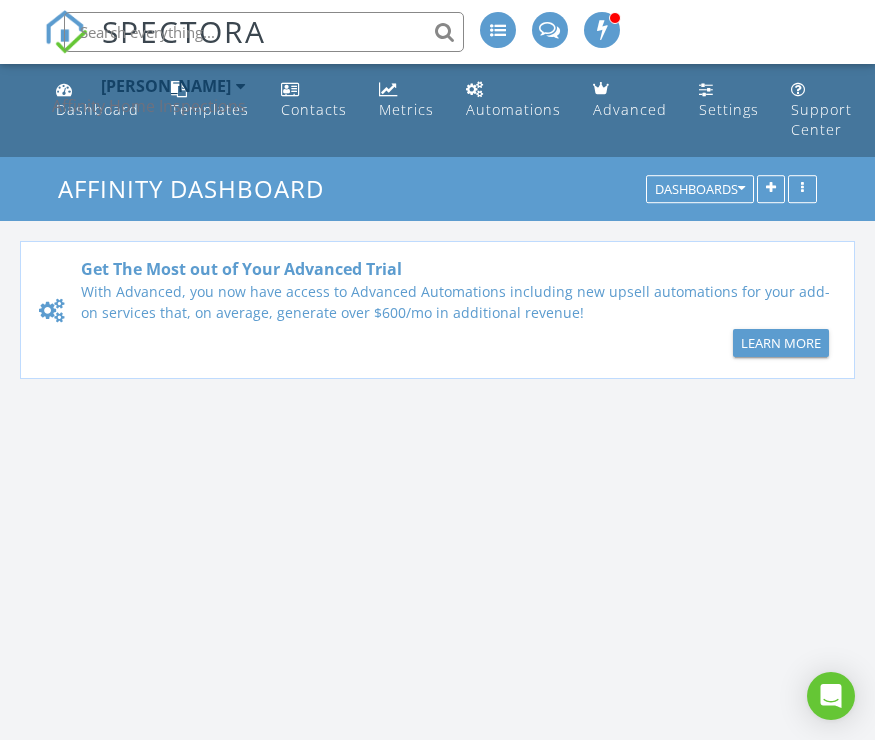 scroll, scrollTop: 0, scrollLeft: 0, axis: both 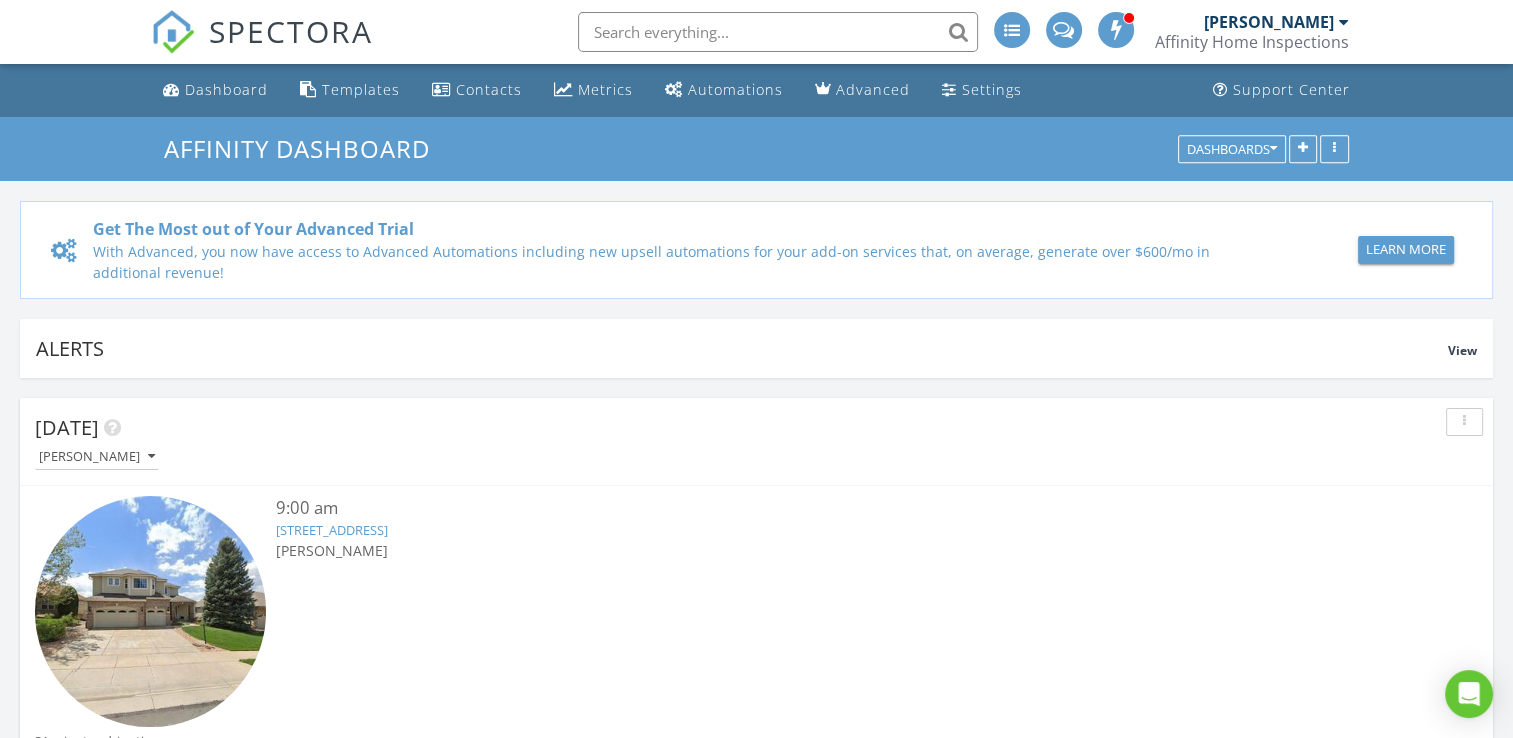 click on "6323 S Sicily Way, Aurora, CO 80016" at bounding box center (332, 530) 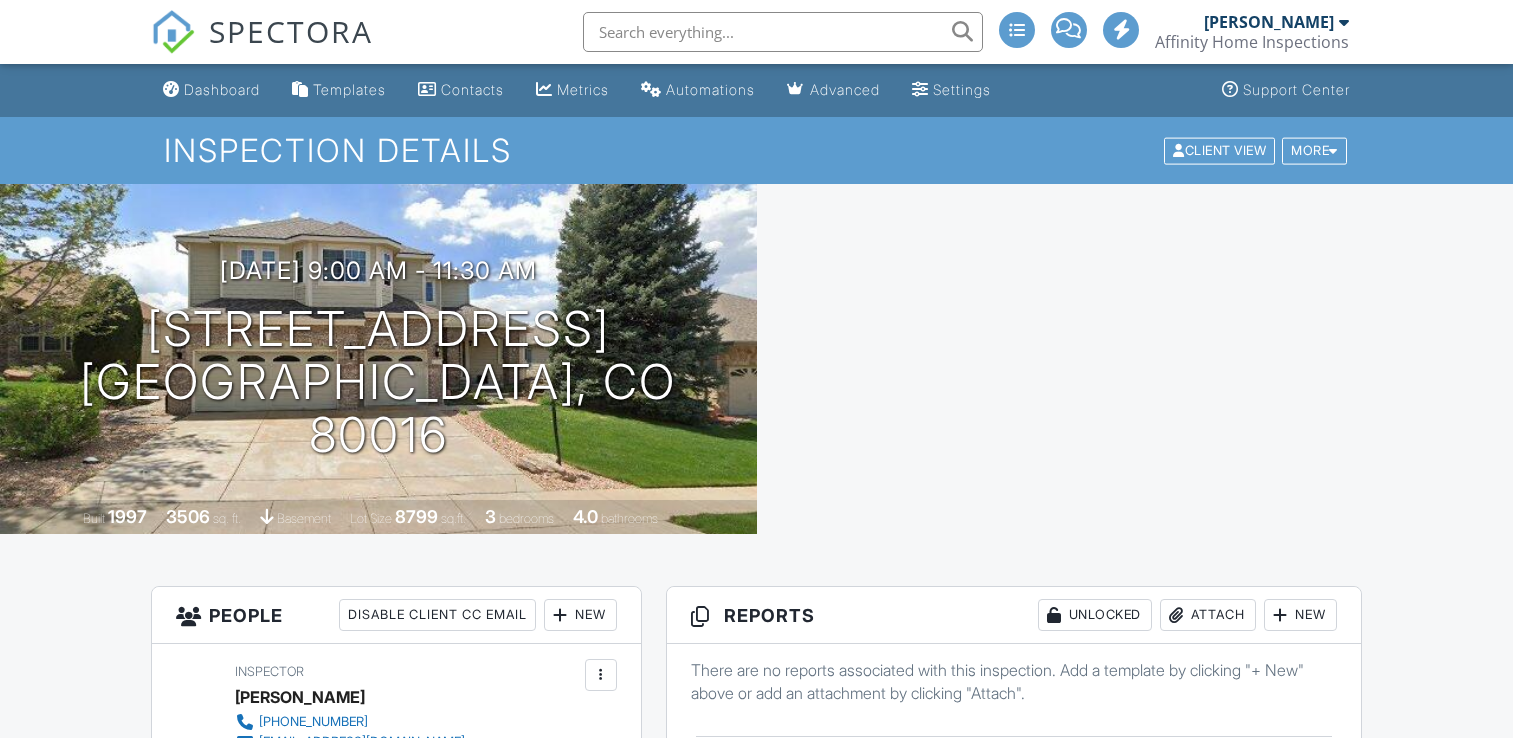 scroll, scrollTop: 0, scrollLeft: 0, axis: both 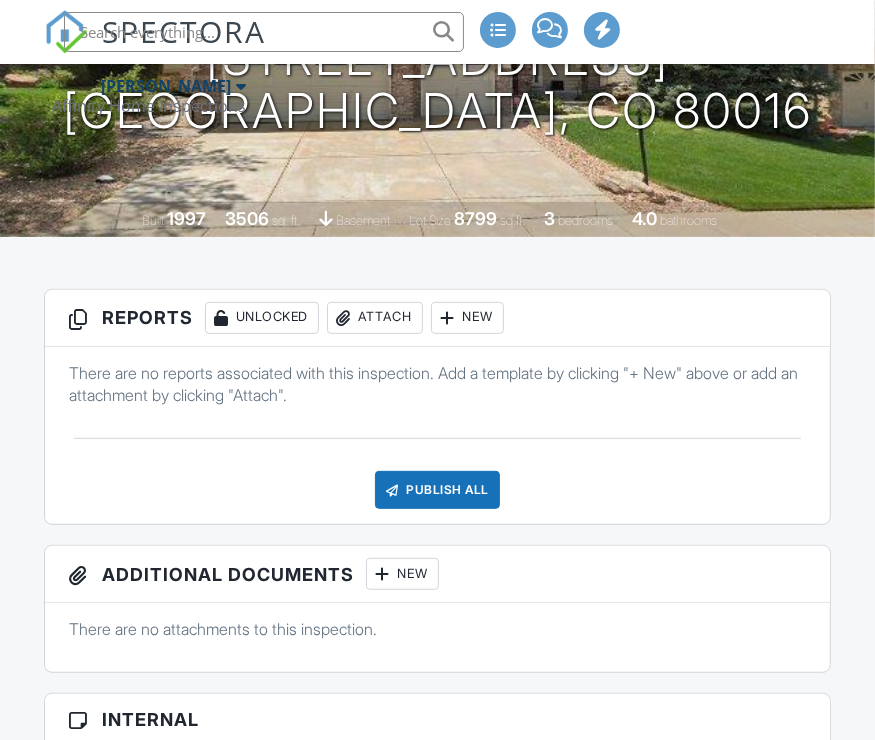 click on "New" at bounding box center (467, 318) 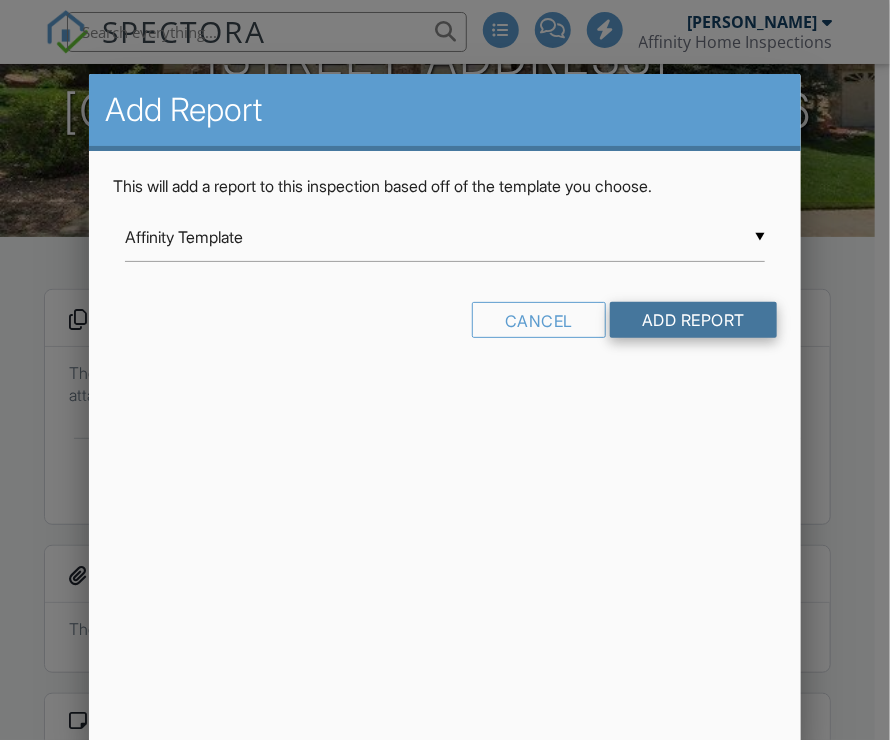 click on "Add Report" at bounding box center [693, 320] 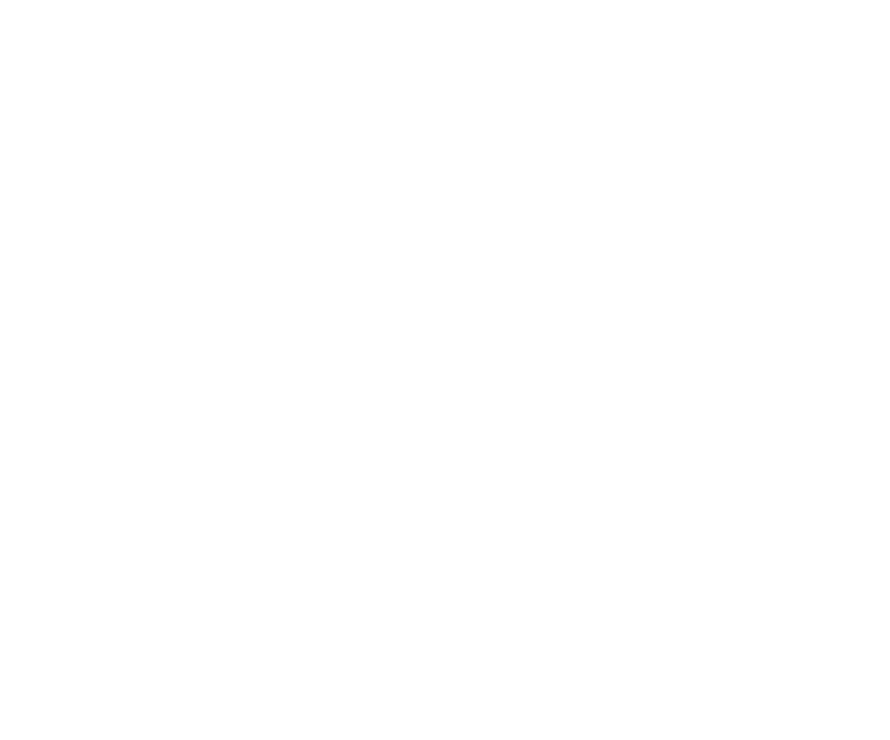 scroll, scrollTop: 0, scrollLeft: 0, axis: both 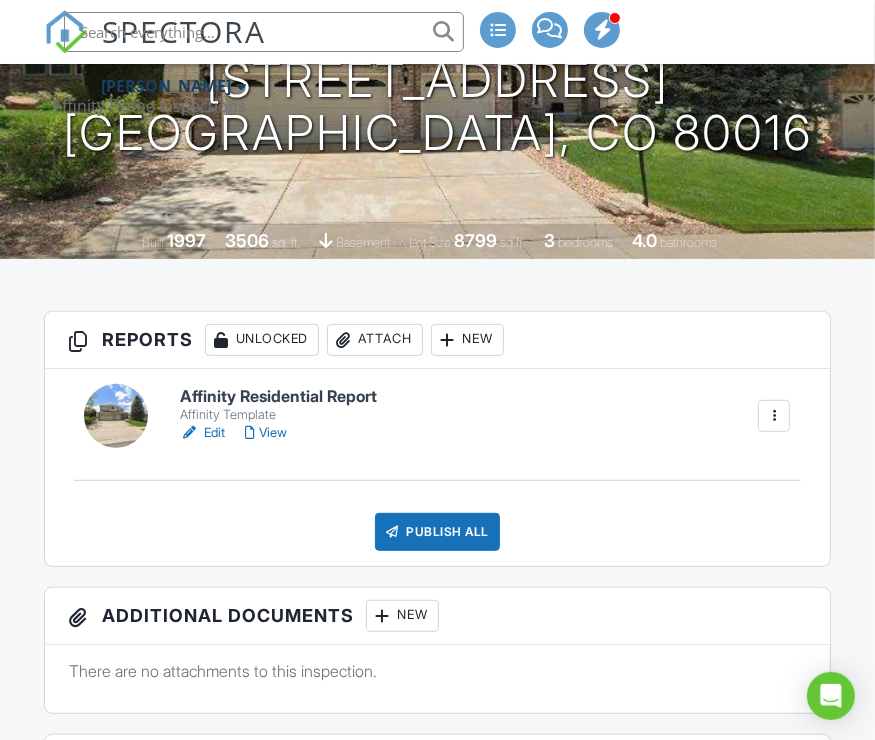 click on "Edit" at bounding box center (202, 433) 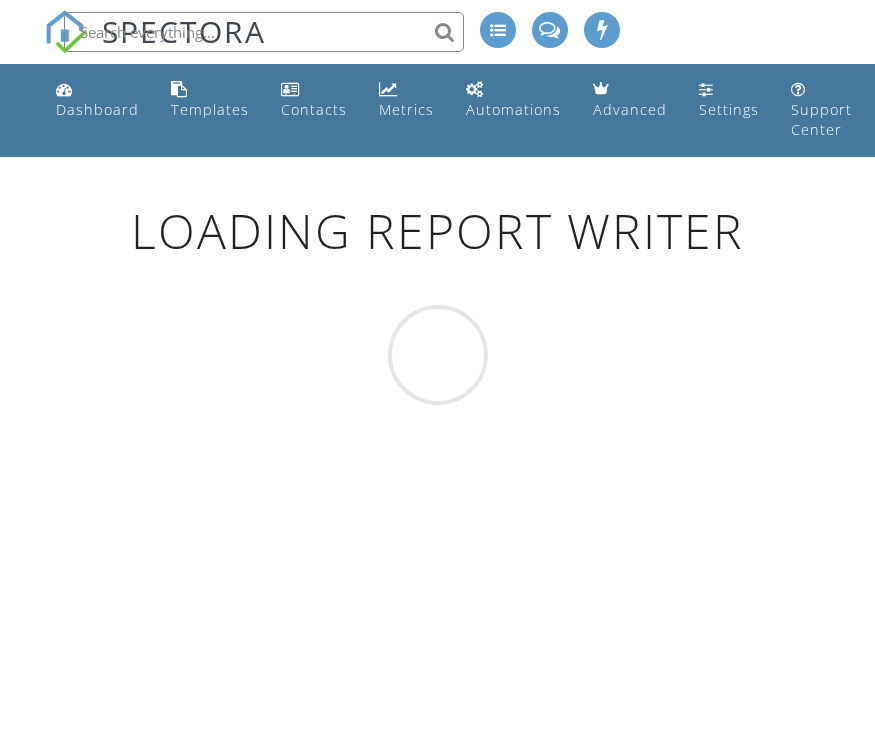scroll, scrollTop: 0, scrollLeft: 0, axis: both 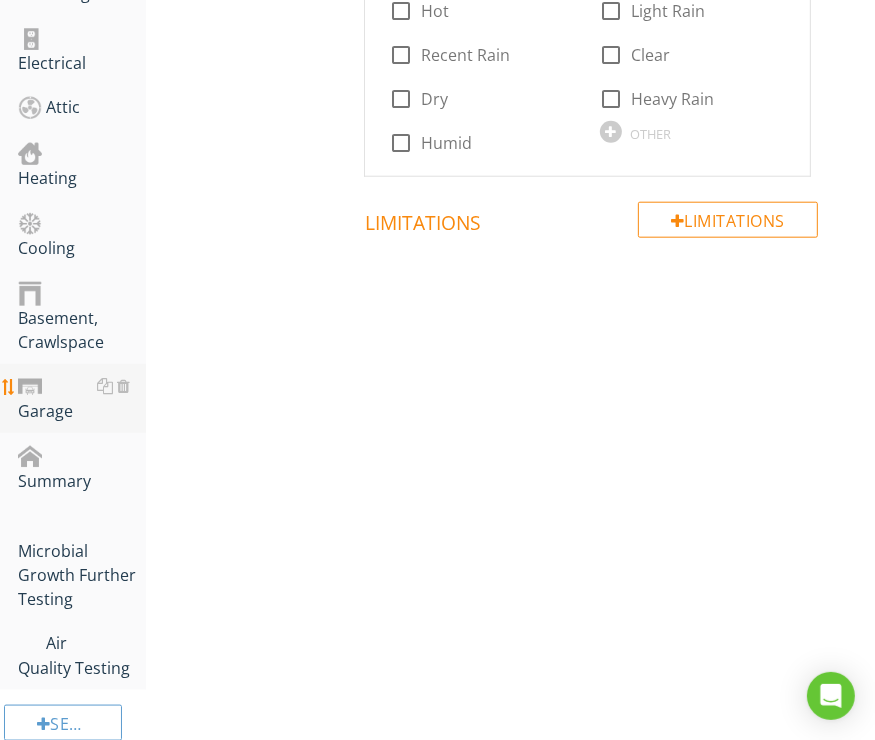 click on "Garage" at bounding box center (82, 399) 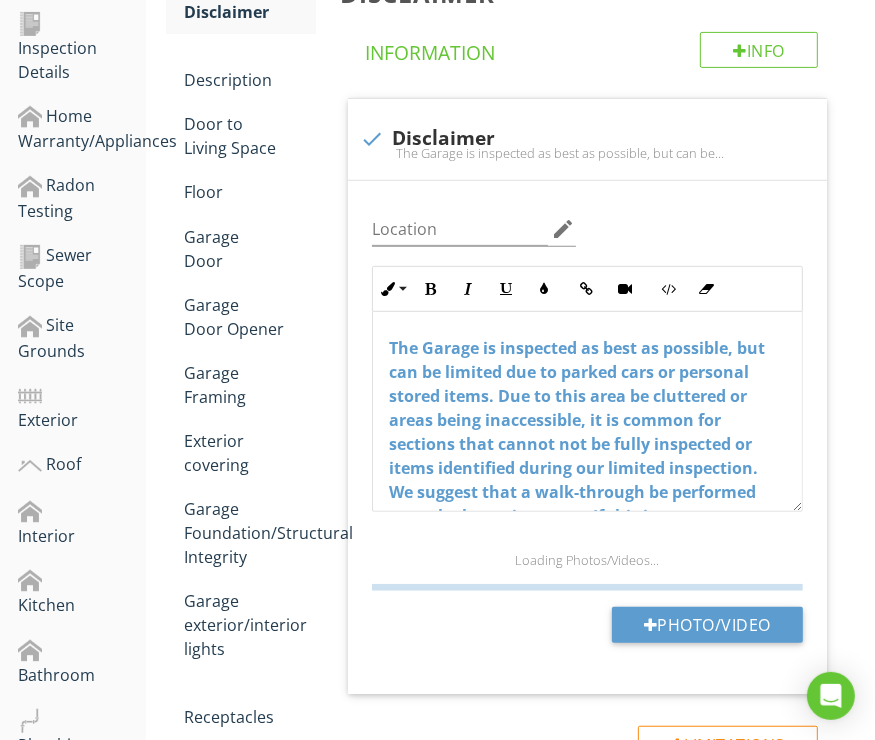 scroll, scrollTop: 407, scrollLeft: 0, axis: vertical 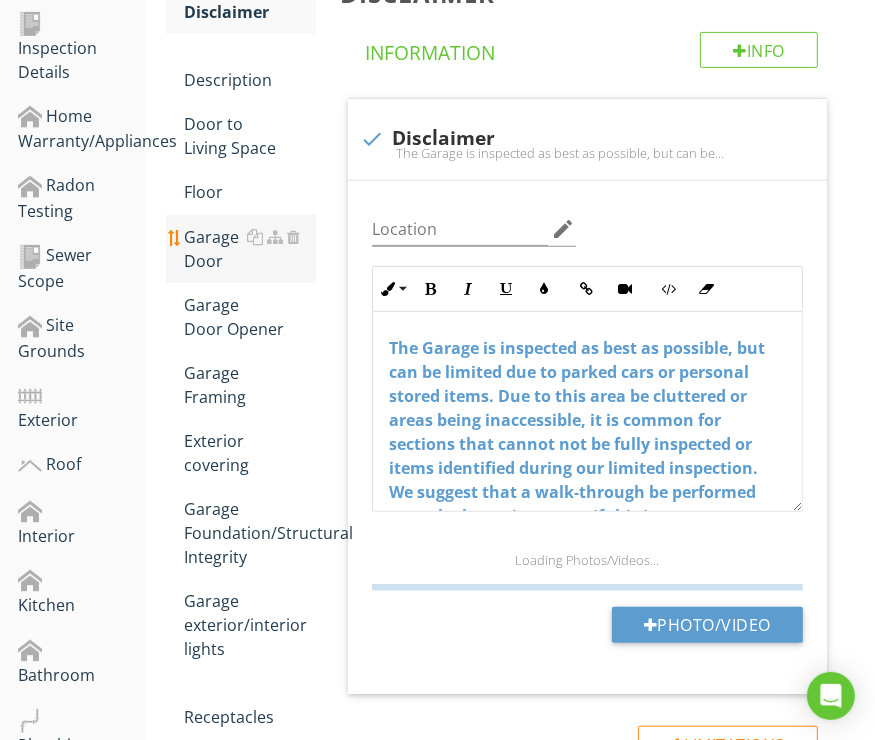 click on "Garage Door" at bounding box center [250, 249] 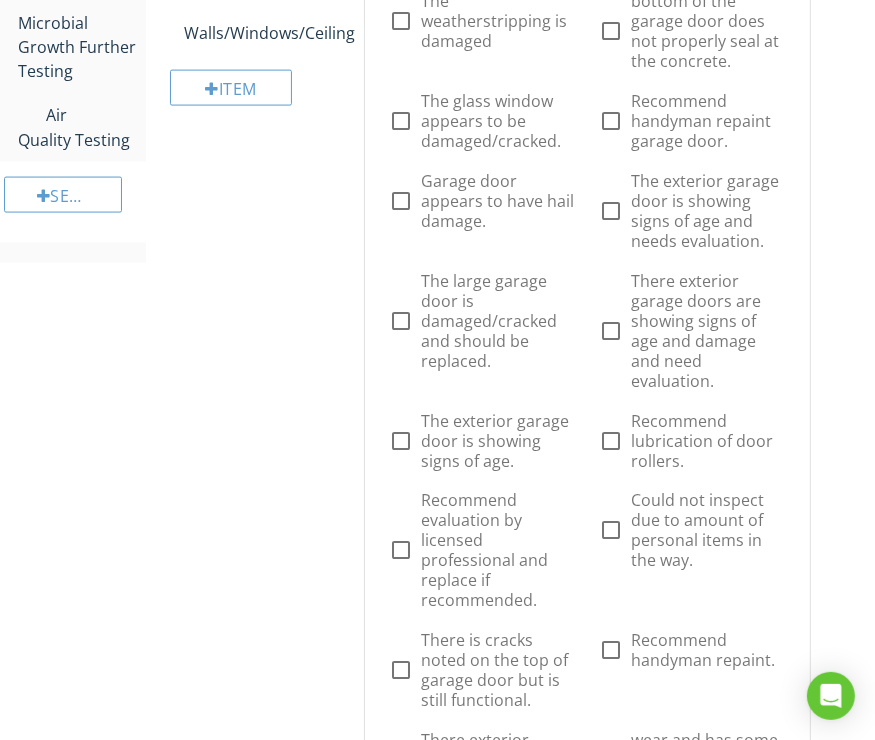 scroll, scrollTop: 1700, scrollLeft: 0, axis: vertical 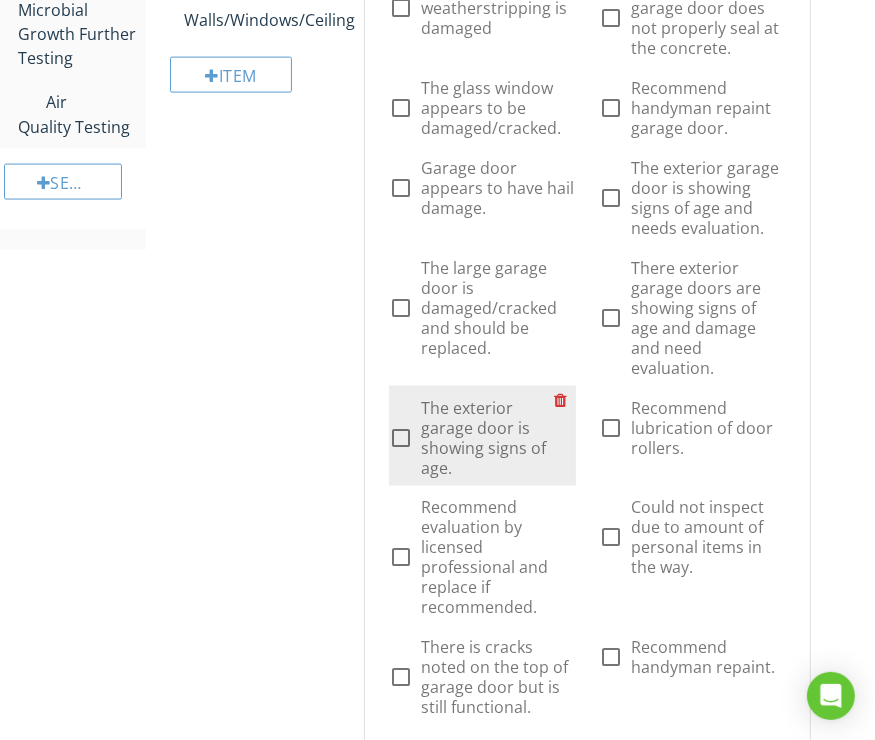 click on "The exterior garage door is showing signs of age." at bounding box center [487, 438] 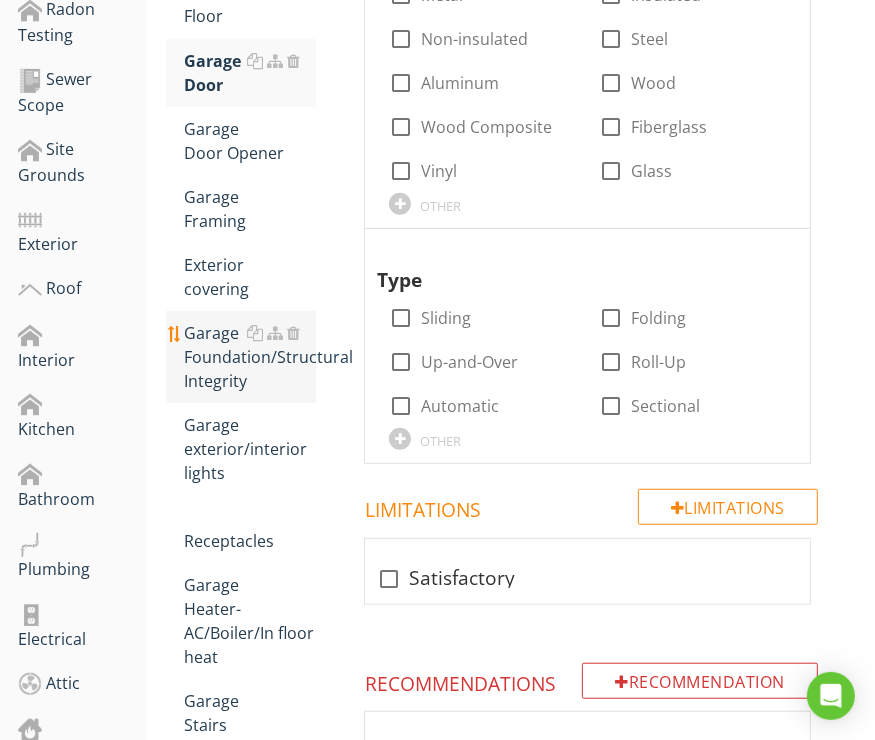 scroll, scrollTop: 584, scrollLeft: 0, axis: vertical 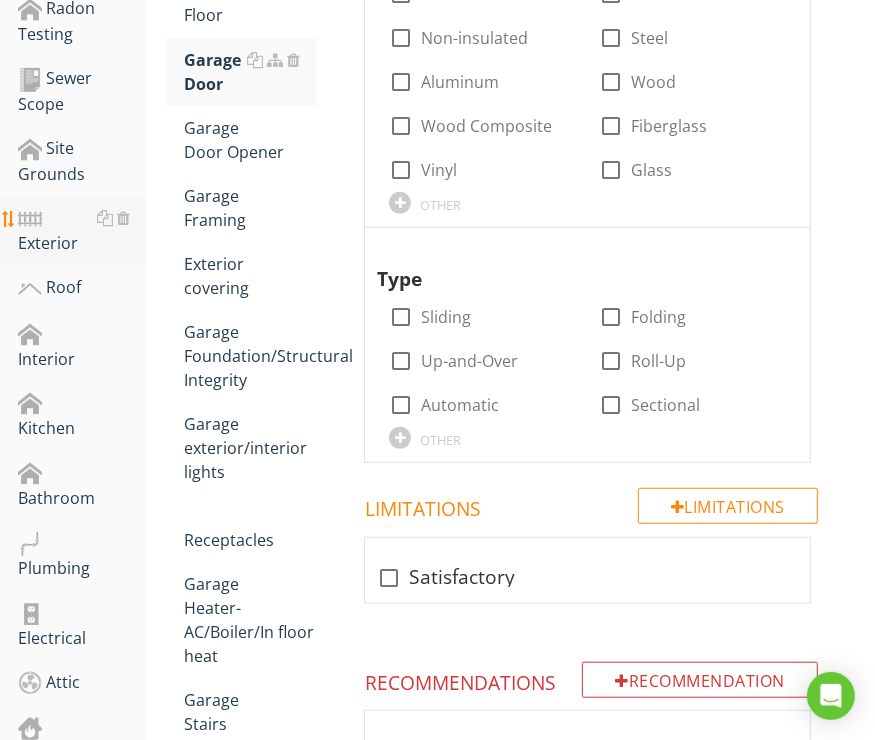 click on "Exterior" at bounding box center (82, 231) 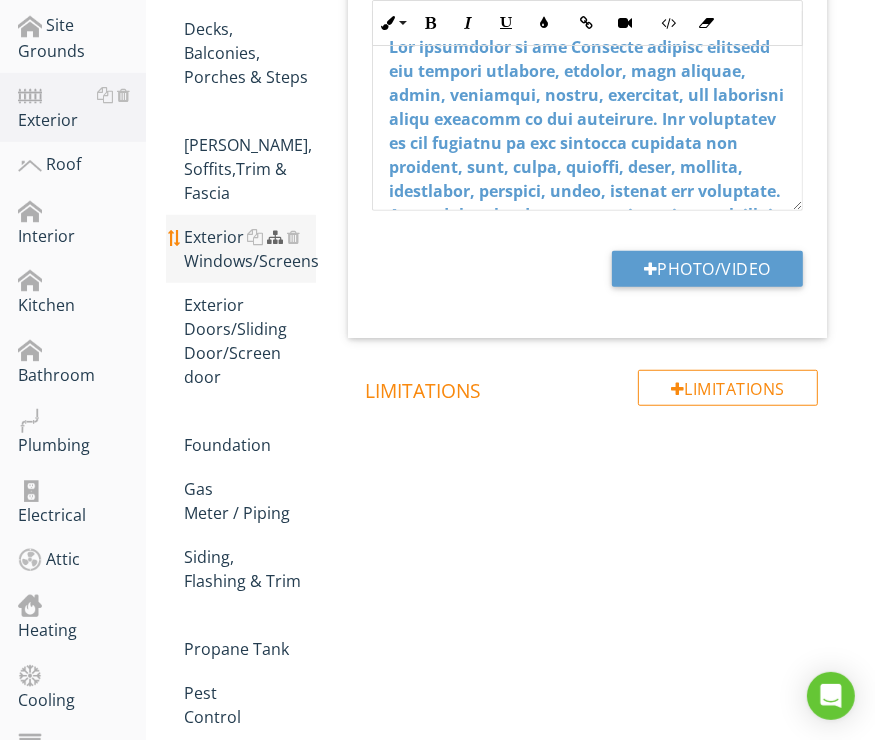 scroll, scrollTop: 708, scrollLeft: 0, axis: vertical 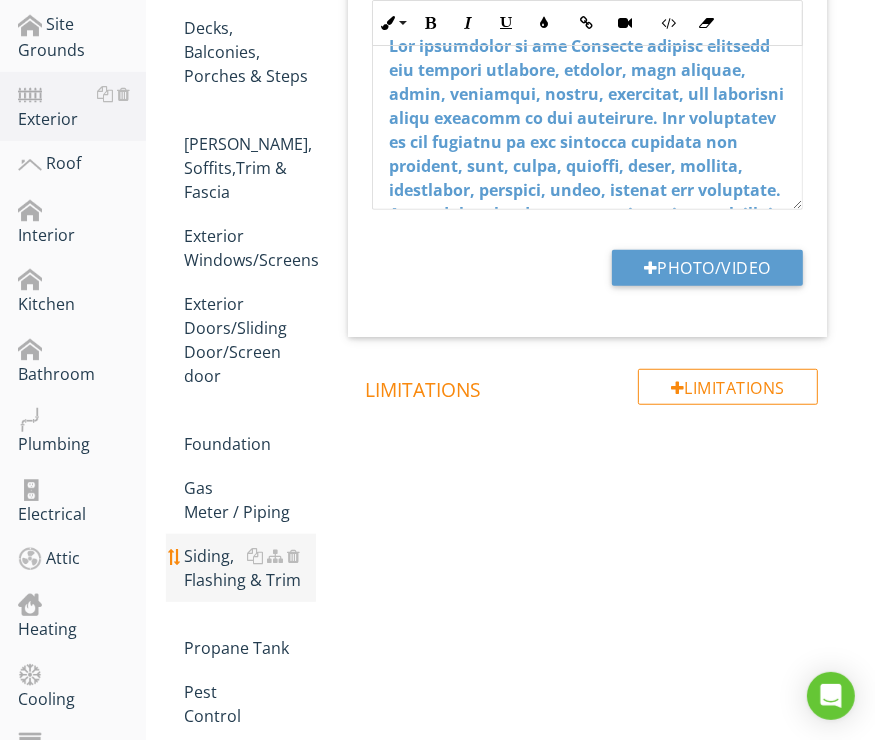click on "Siding, Flashing & Trim" at bounding box center (250, 568) 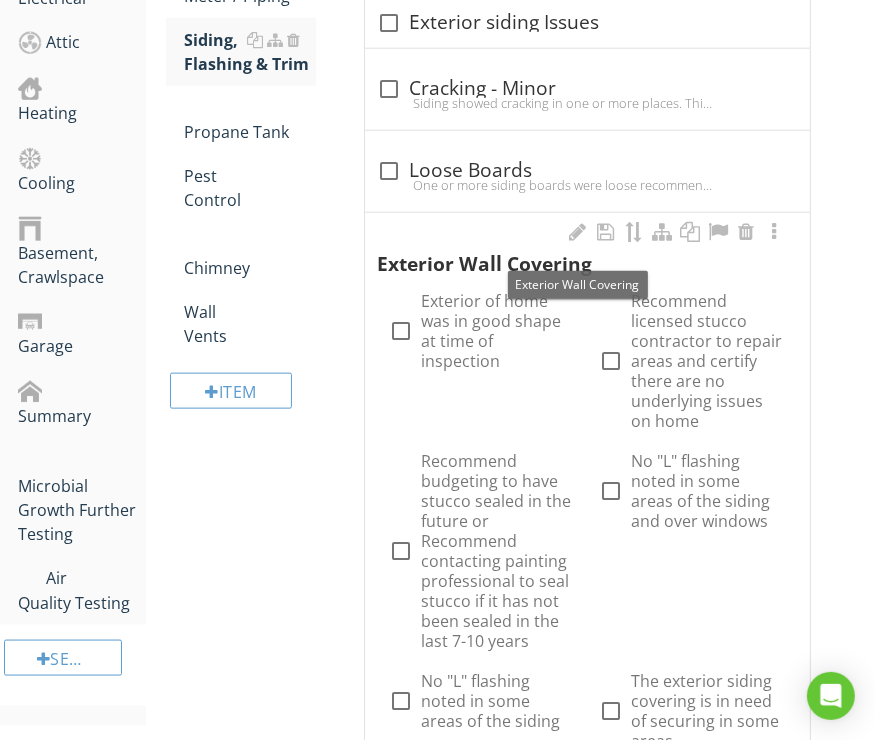 scroll, scrollTop: 1226, scrollLeft: 0, axis: vertical 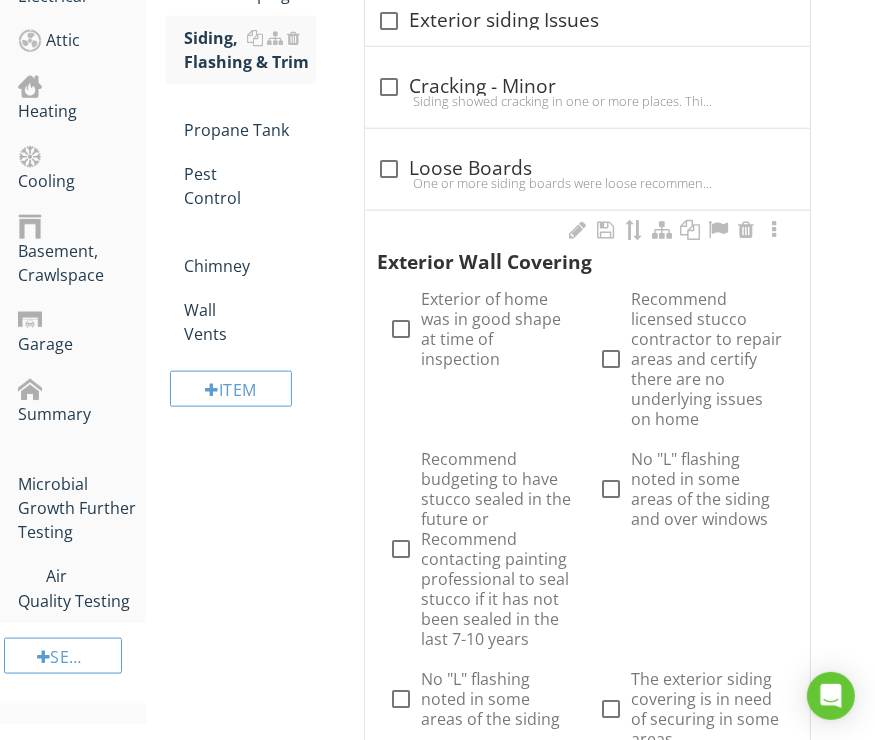 click on "Exterior Wall Covering
check_box_outline_blank Exterior of home was in good shape at time of inspection   check_box_outline_blank Recommend licensed stucco contractor to repair areas and certify there are no underlying issues on home   check_box_outline_blank Recommend budgeting to have stucco sealed in the future or Recommend contacting painting professional to seal stucco if it has not been sealed in the last 7-10 years   check_box_outline_blank No "L" flashing noted in some areas of the siding and over windows   check_box_outline_blank No "L" flashing noted in some areas of the siding   check_box_outline_blank The exterior siding covering is in need of securing in some areas   check_box_outline_blank Some areas of the vinyl need repair   check_box_outline_blank Some of the siding nails need securing   check_box_outline_blank The exterior covering is in need of repair and repainting in multiple areas   check_box_outline_blank   check_box_outline_blank   check_box_outline_blank" at bounding box center [587, 2389] 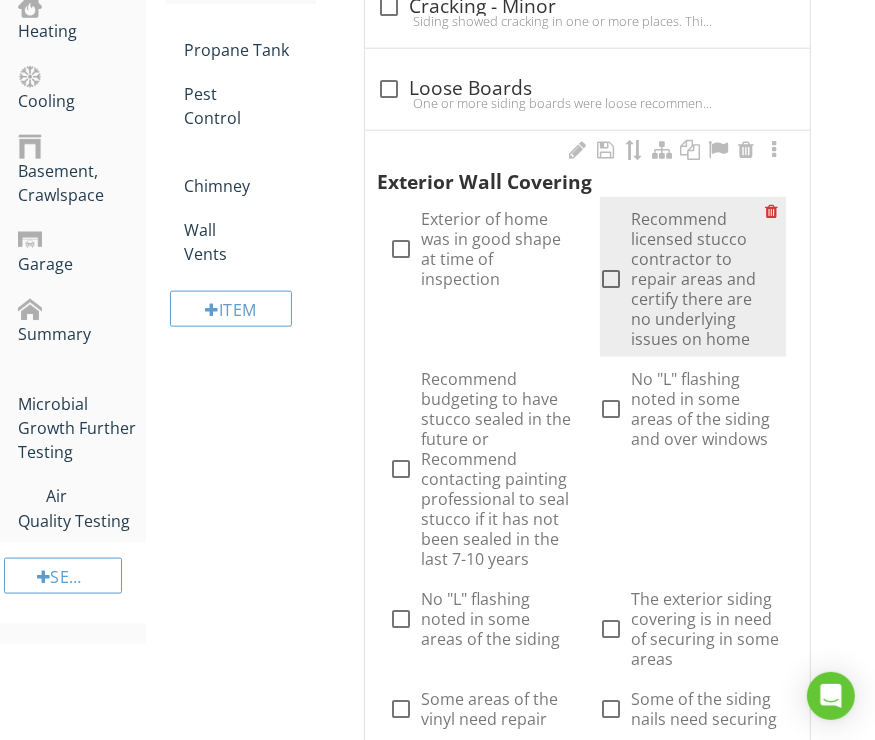 scroll, scrollTop: 1312, scrollLeft: 0, axis: vertical 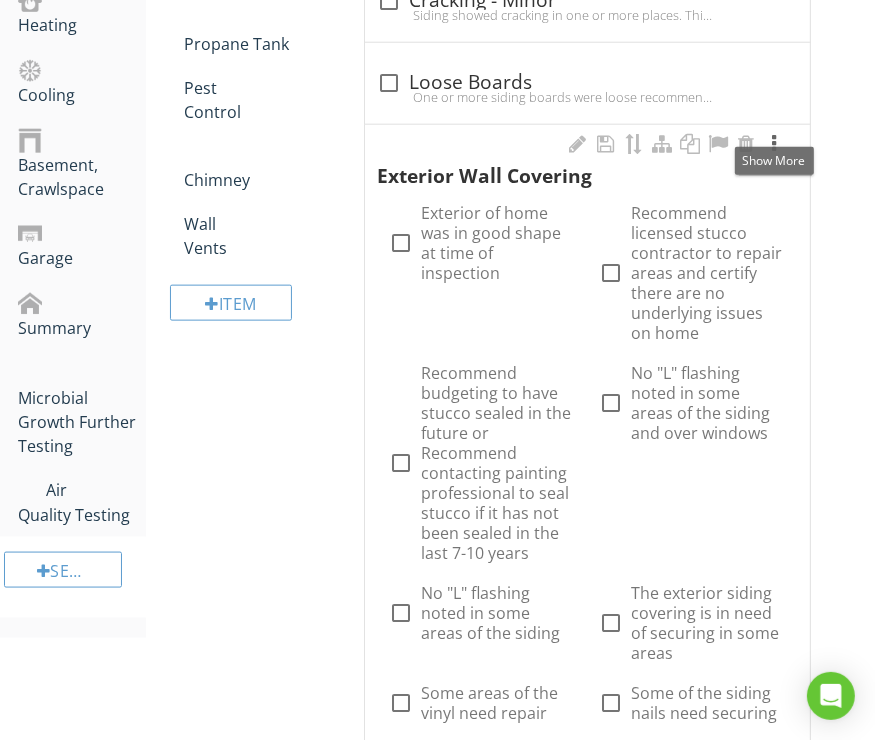 click at bounding box center [774, 144] 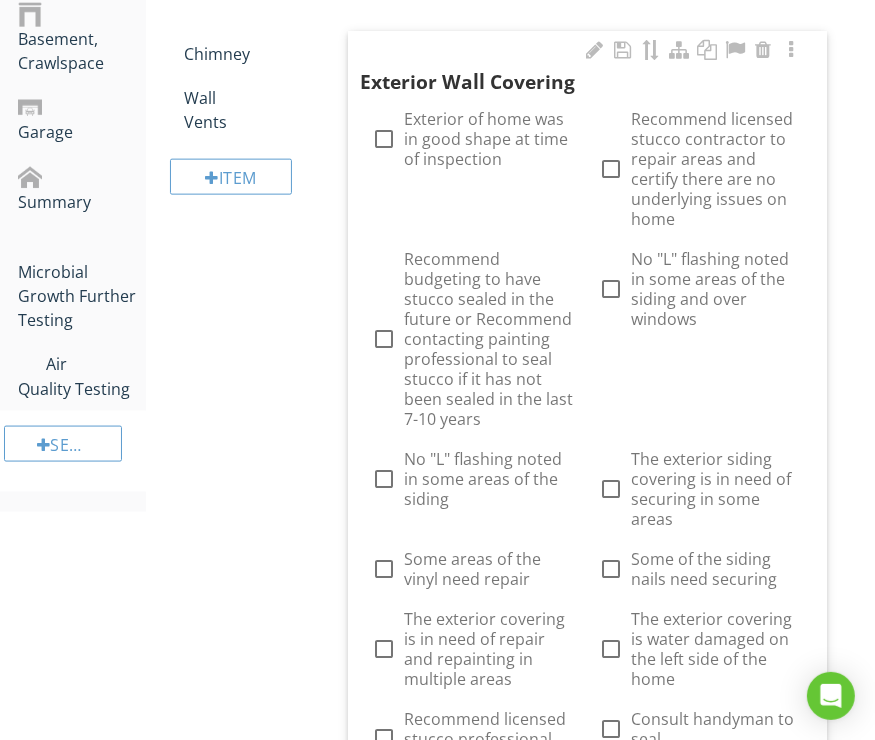 scroll, scrollTop: 1444, scrollLeft: 0, axis: vertical 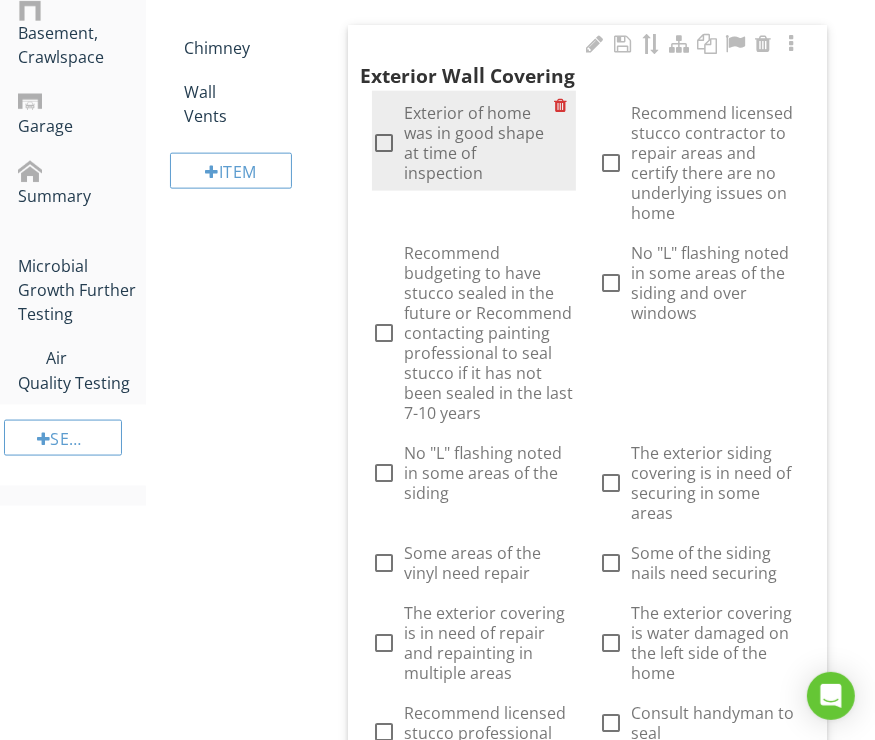 click on "Exterior of home was in good shape at time of inspection" at bounding box center [479, 143] 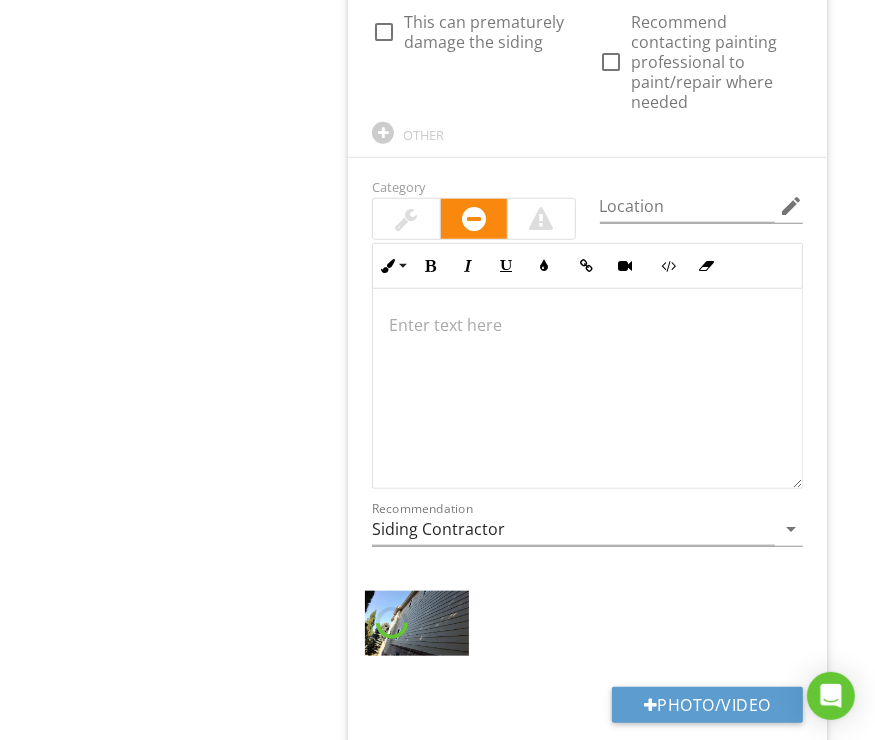 scroll, scrollTop: 5236, scrollLeft: 0, axis: vertical 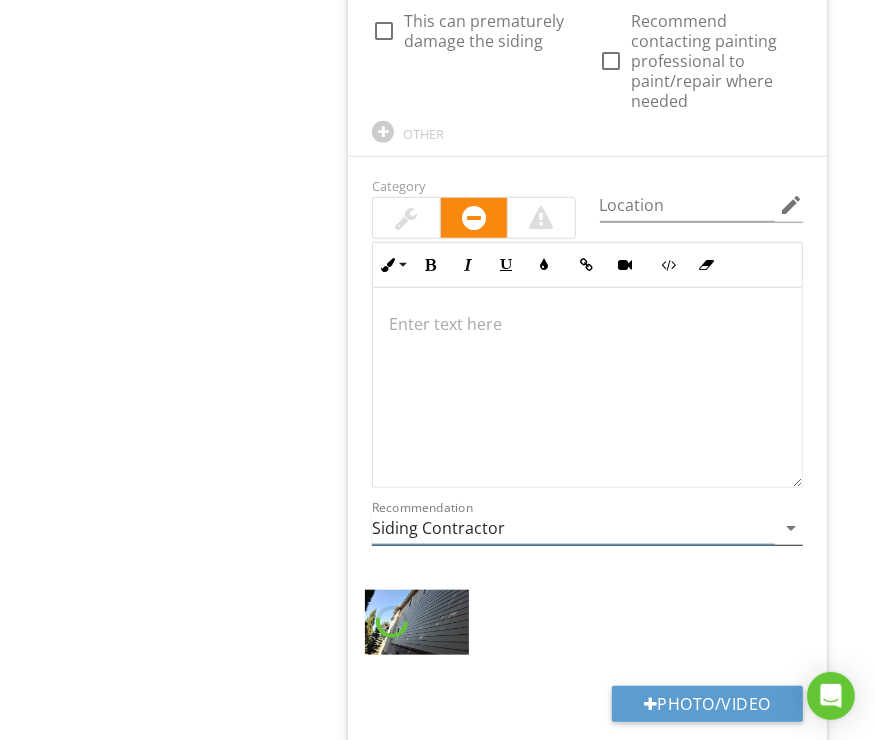 click on "Siding Contractor" at bounding box center [573, 528] 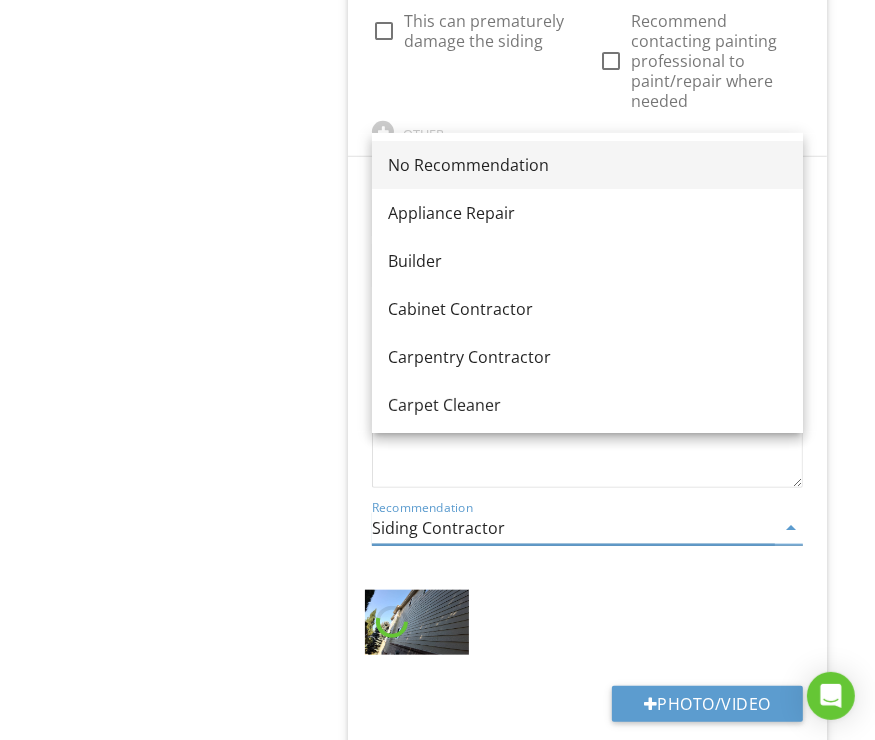 click on "No Recommendation" at bounding box center (587, 165) 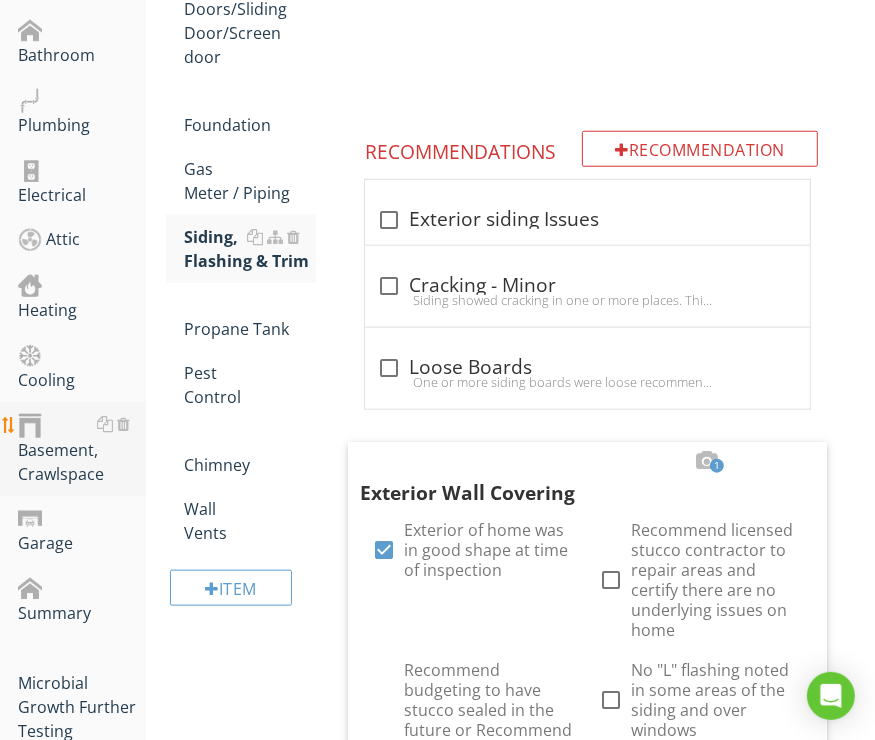 scroll, scrollTop: 1024, scrollLeft: 0, axis: vertical 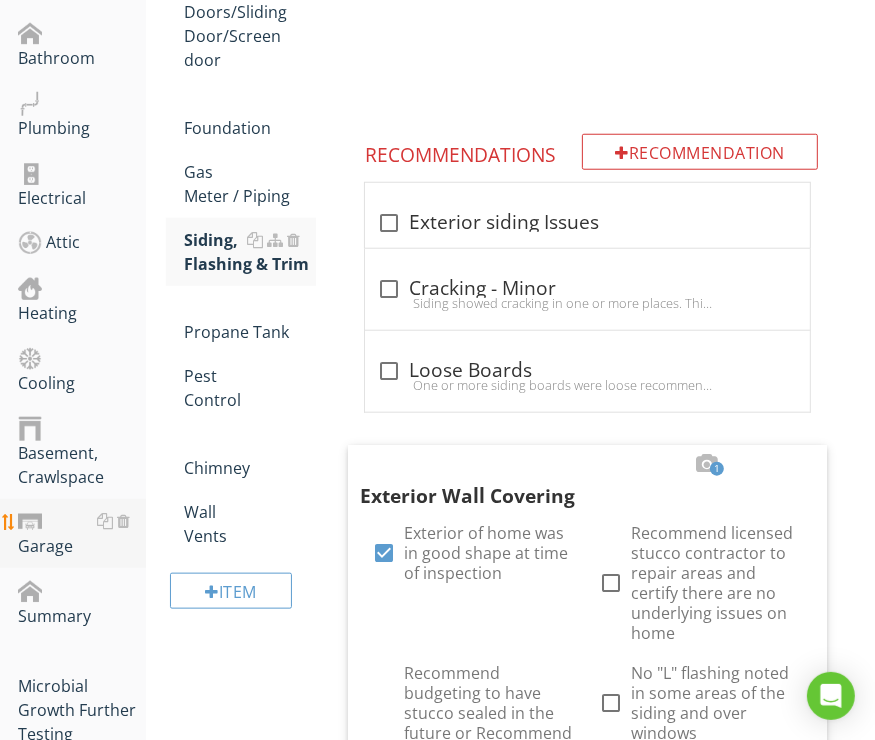 click on "Garage" at bounding box center (82, 534) 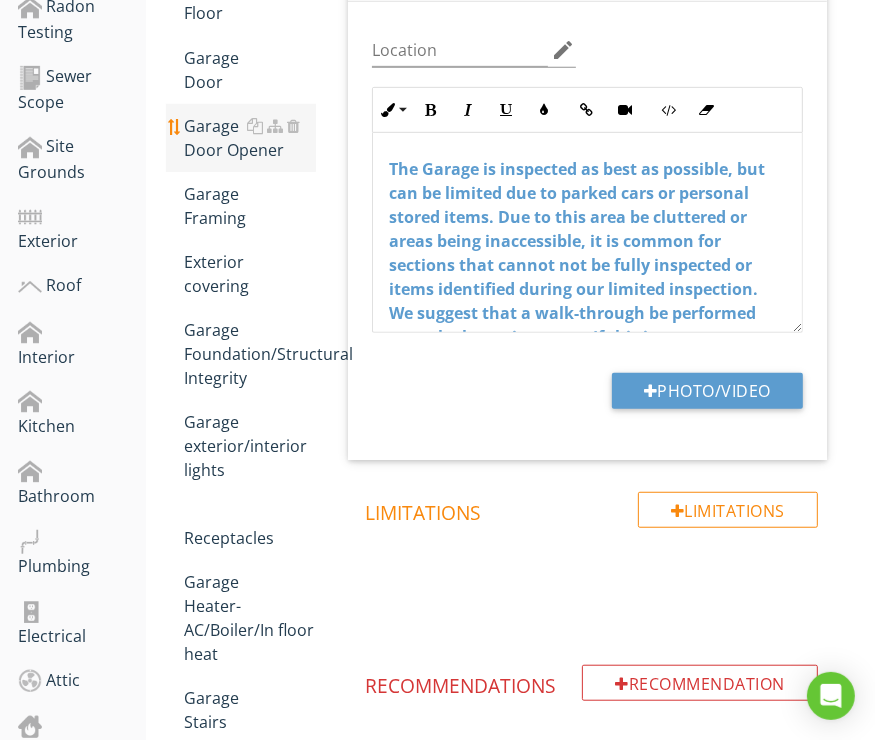 scroll, scrollTop: 584, scrollLeft: 0, axis: vertical 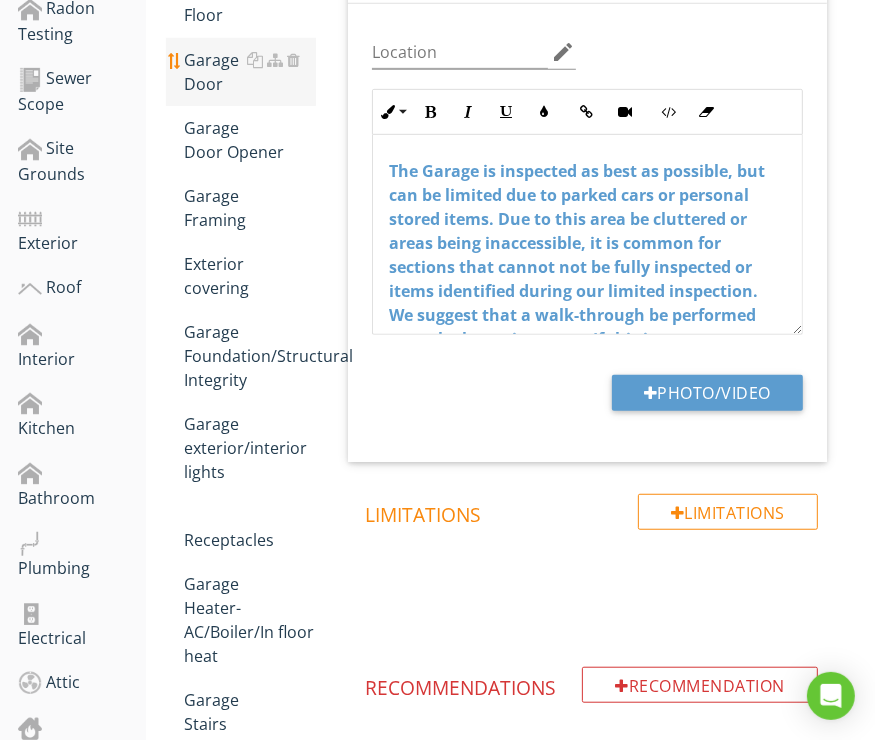 click on "Garage Door" at bounding box center [250, 72] 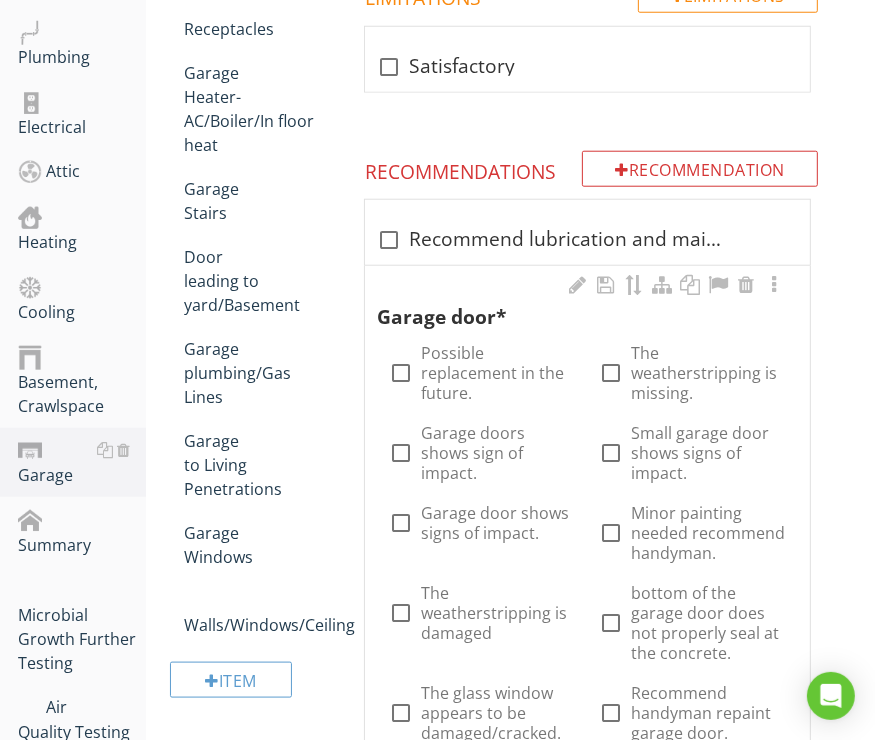 scroll, scrollTop: 1098, scrollLeft: 0, axis: vertical 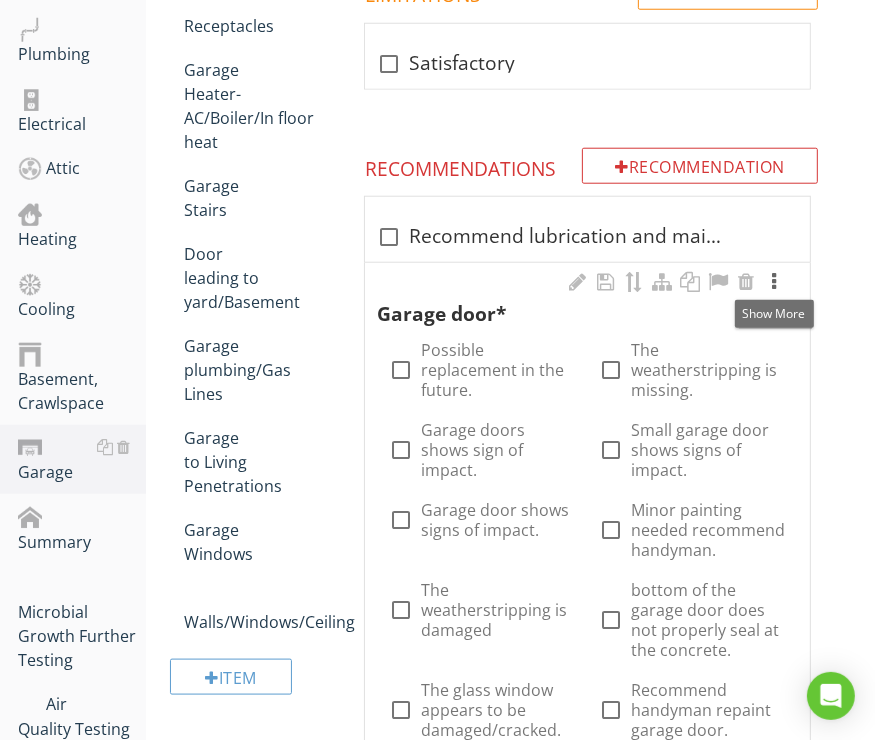 click at bounding box center [774, 282] 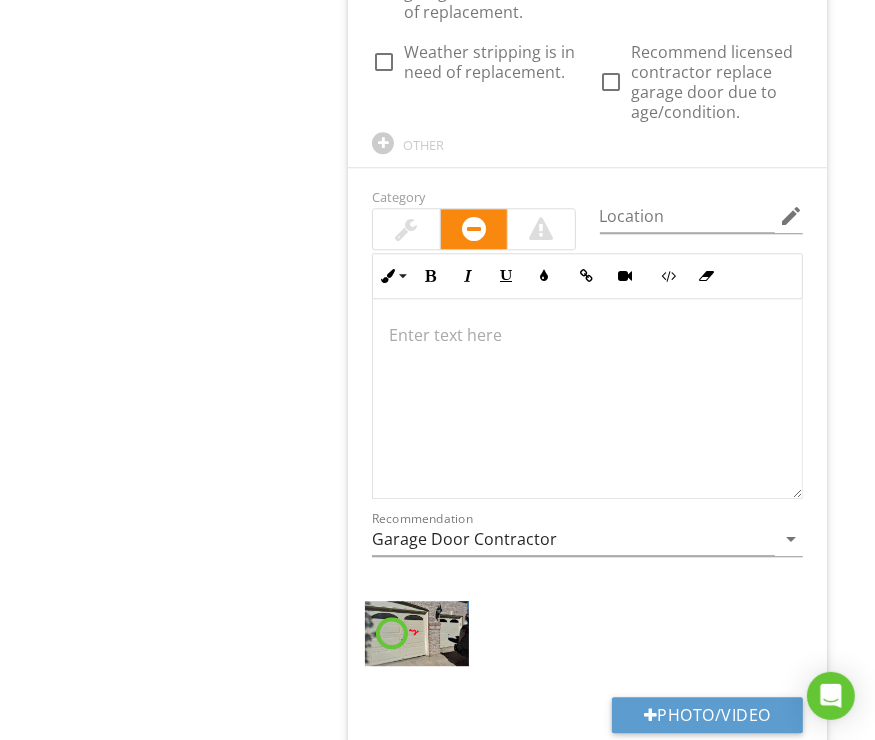 scroll, scrollTop: 2823, scrollLeft: 0, axis: vertical 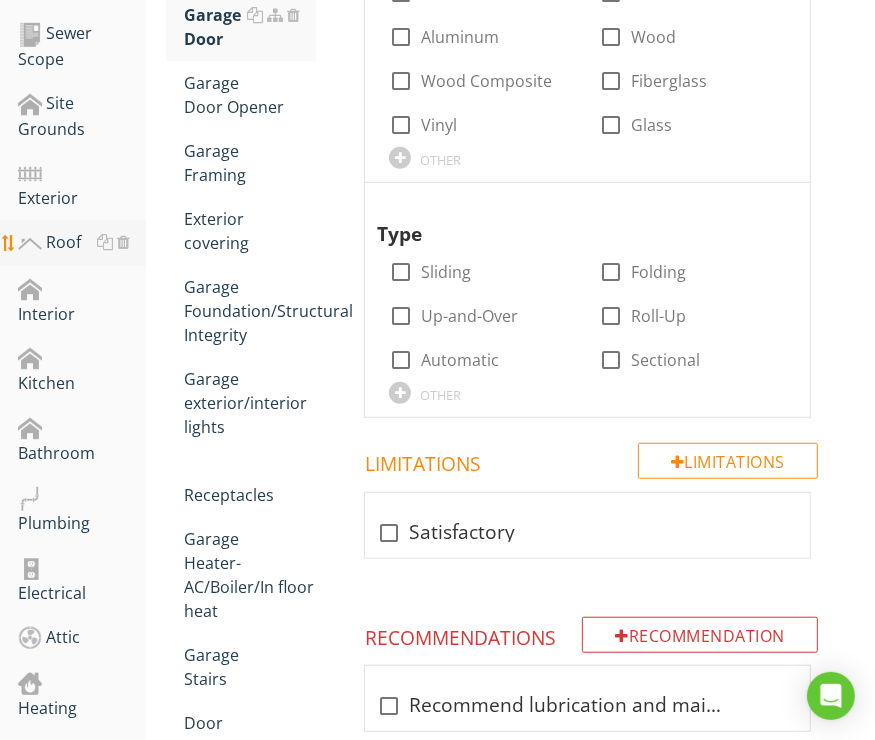 click on "Roof" at bounding box center [82, 243] 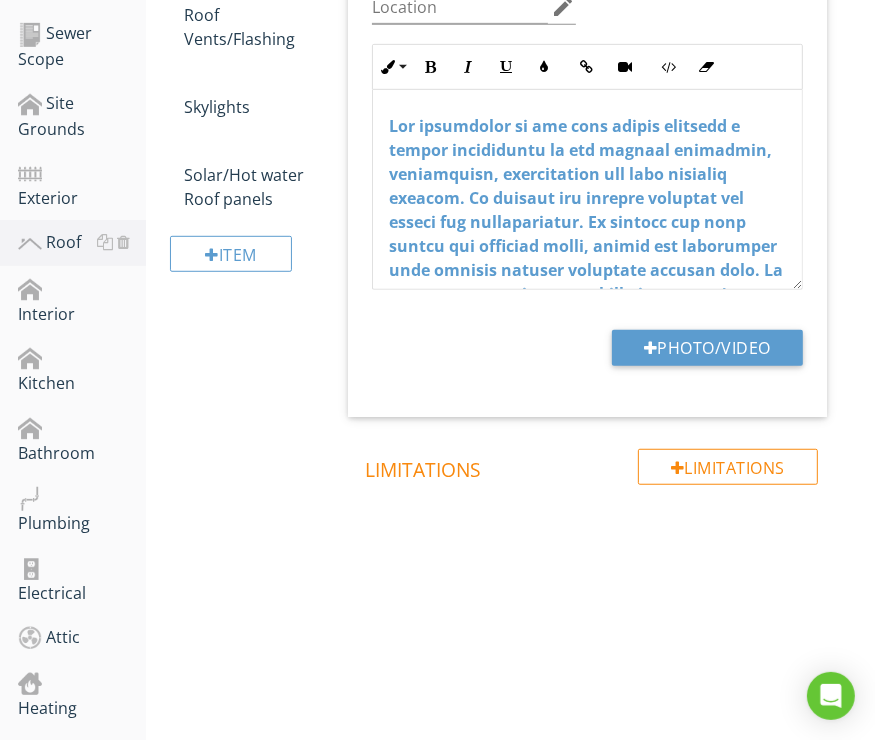 scroll, scrollTop: 349, scrollLeft: 0, axis: vertical 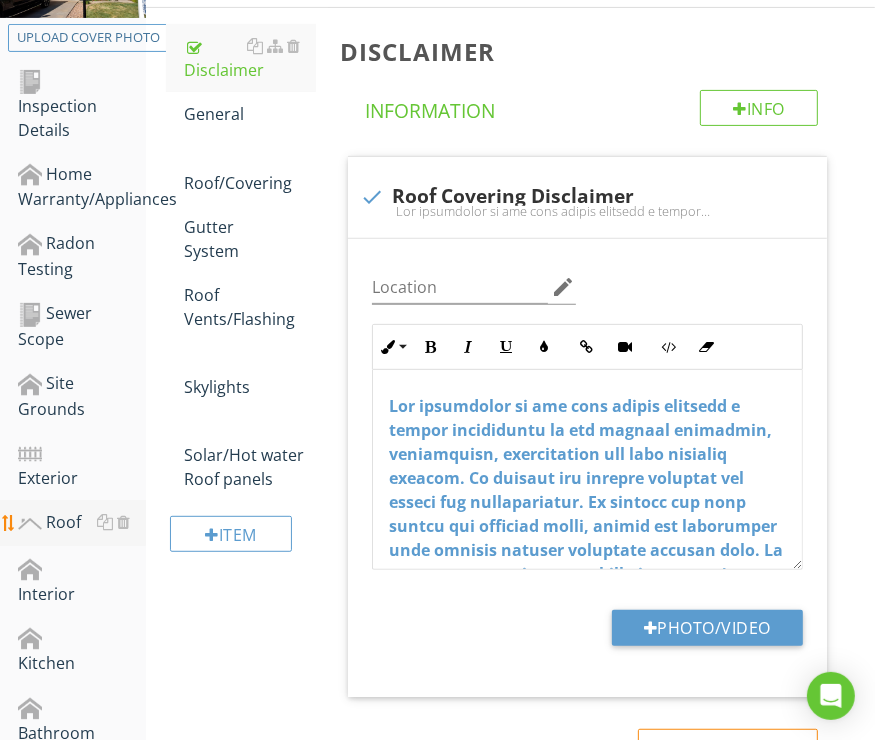click on "Roof" at bounding box center [82, 523] 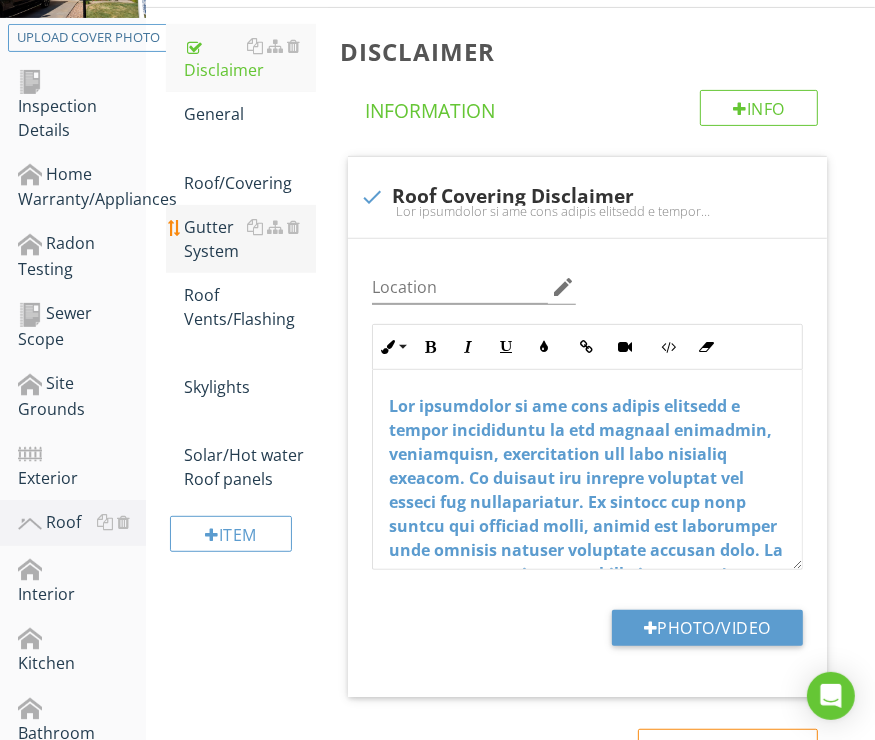 click on "Gutter System" at bounding box center [250, 239] 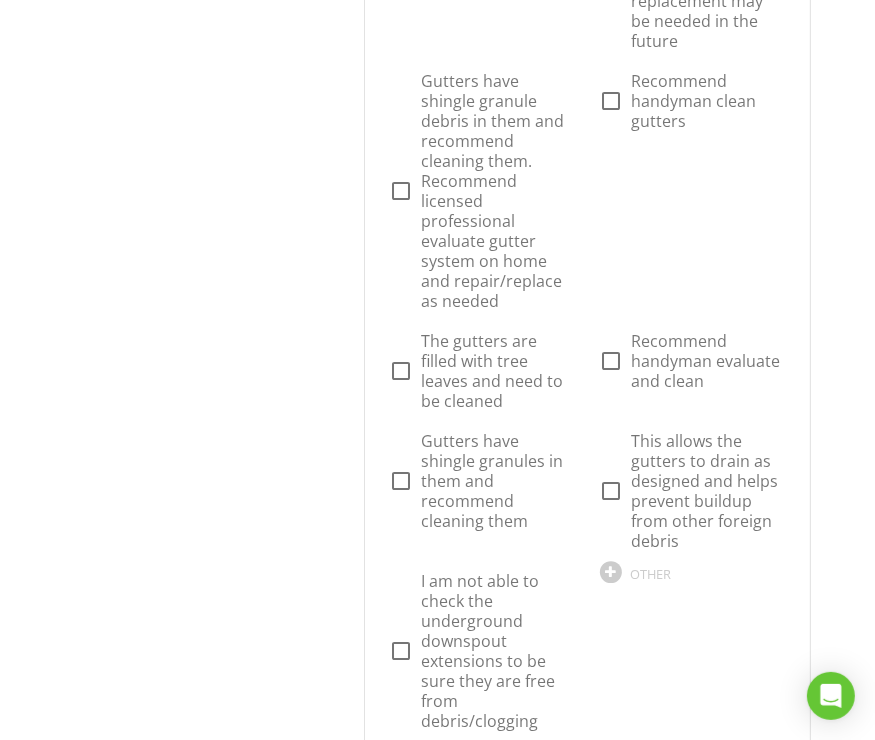 scroll, scrollTop: 3272, scrollLeft: 0, axis: vertical 